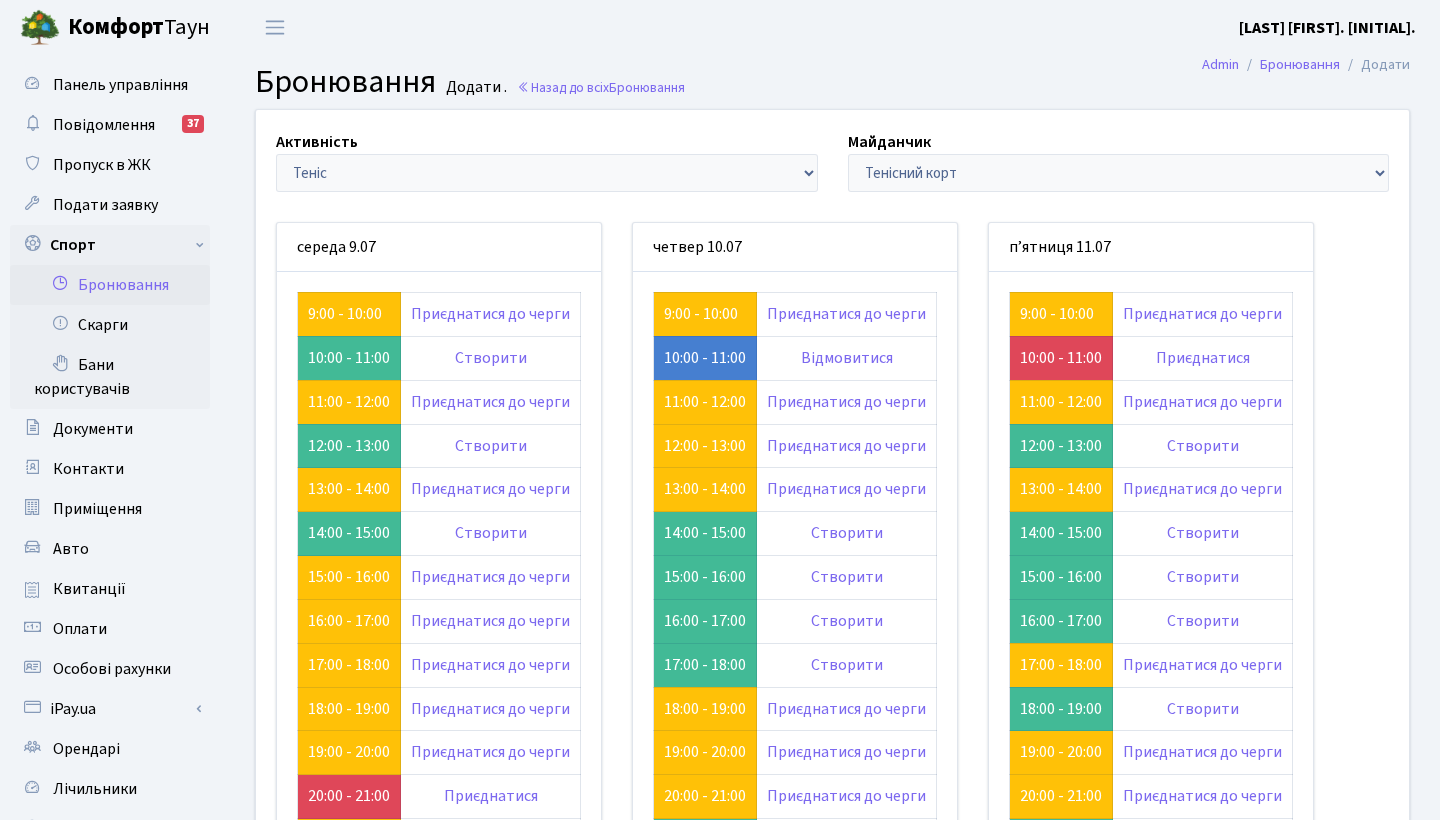 scroll, scrollTop: 87, scrollLeft: 0, axis: vertical 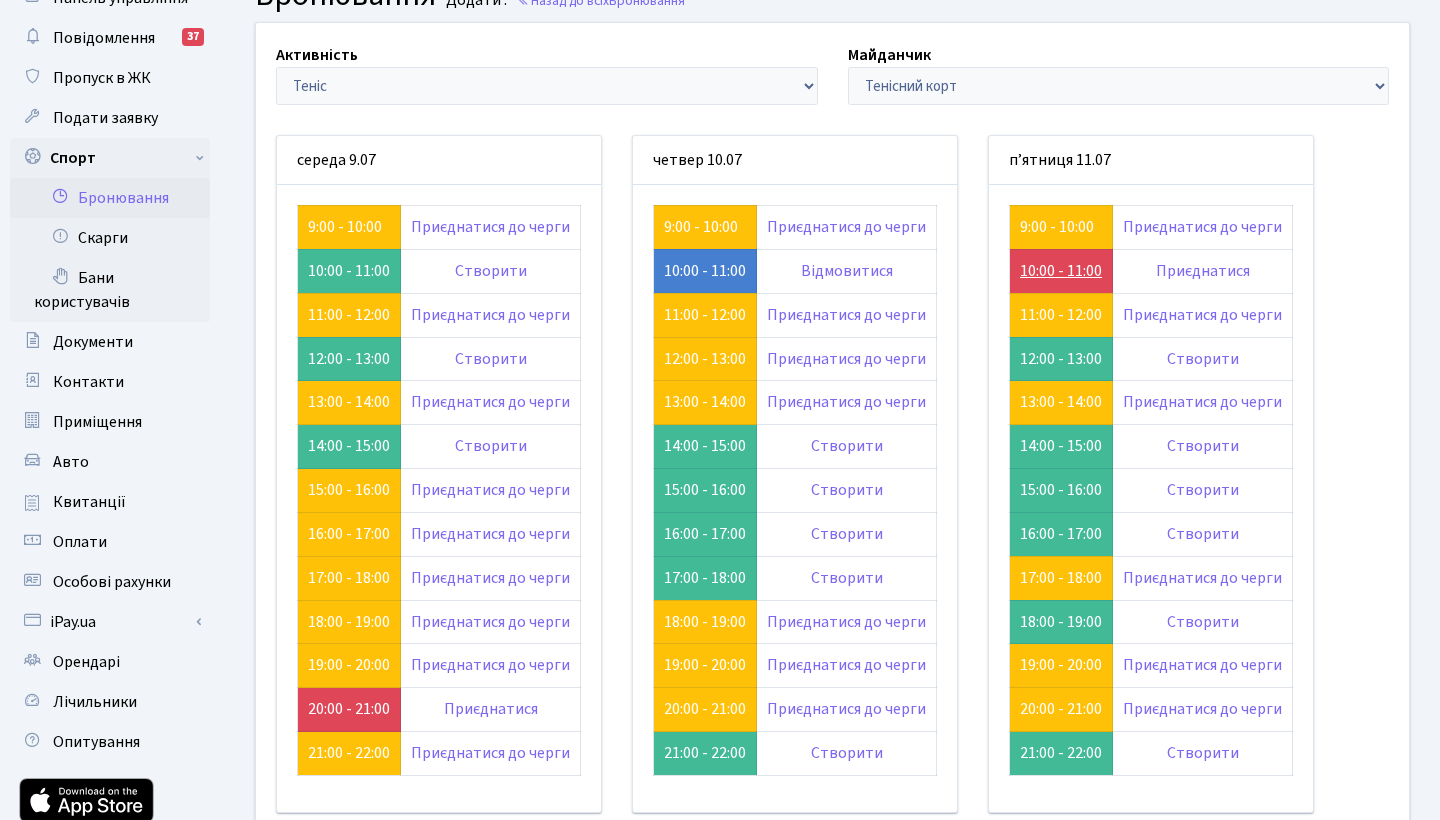 click on "10:00 - 11:00" at bounding box center (1061, 271) 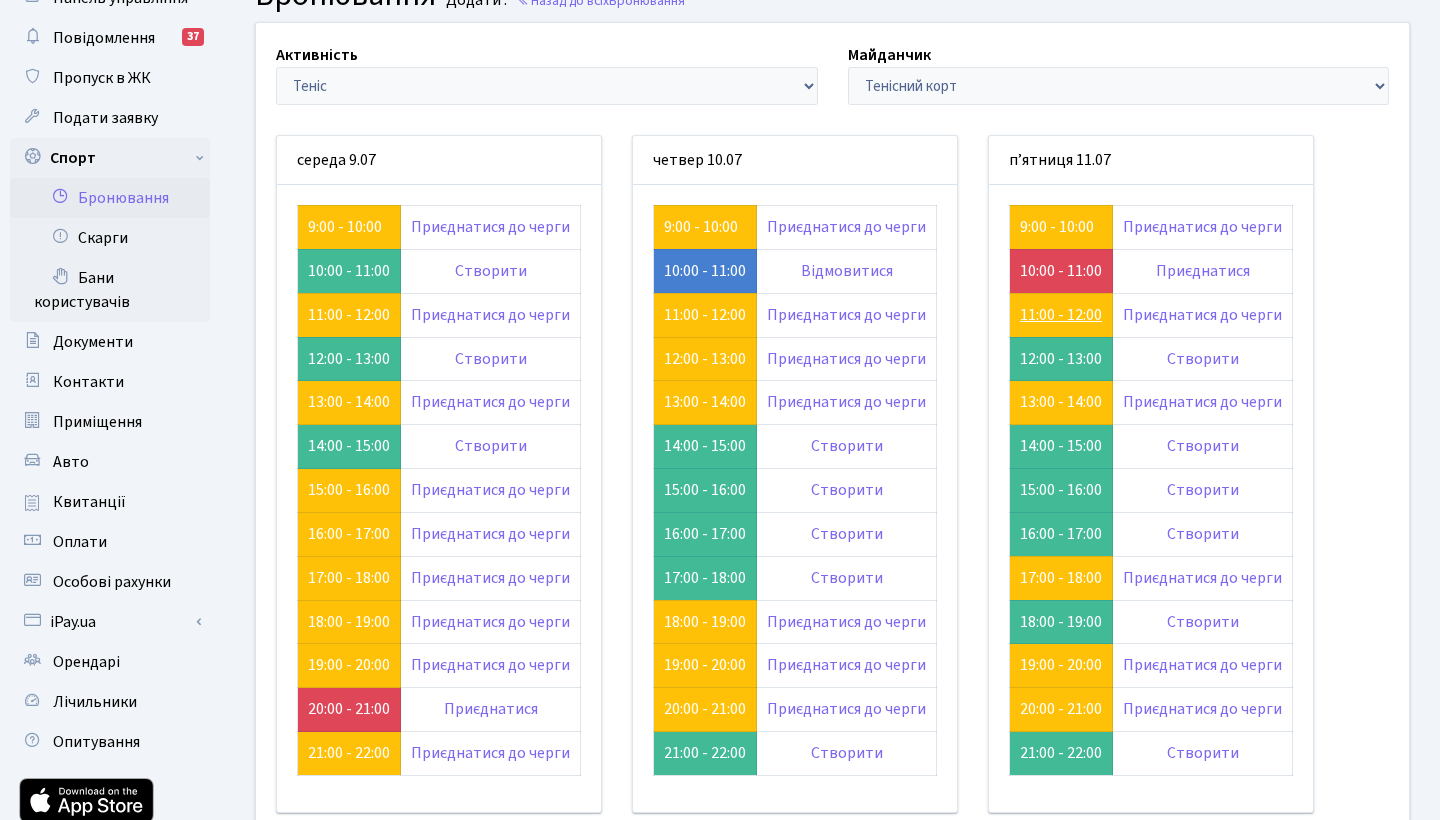 click on "11:00 - 12:00" at bounding box center [1061, 315] 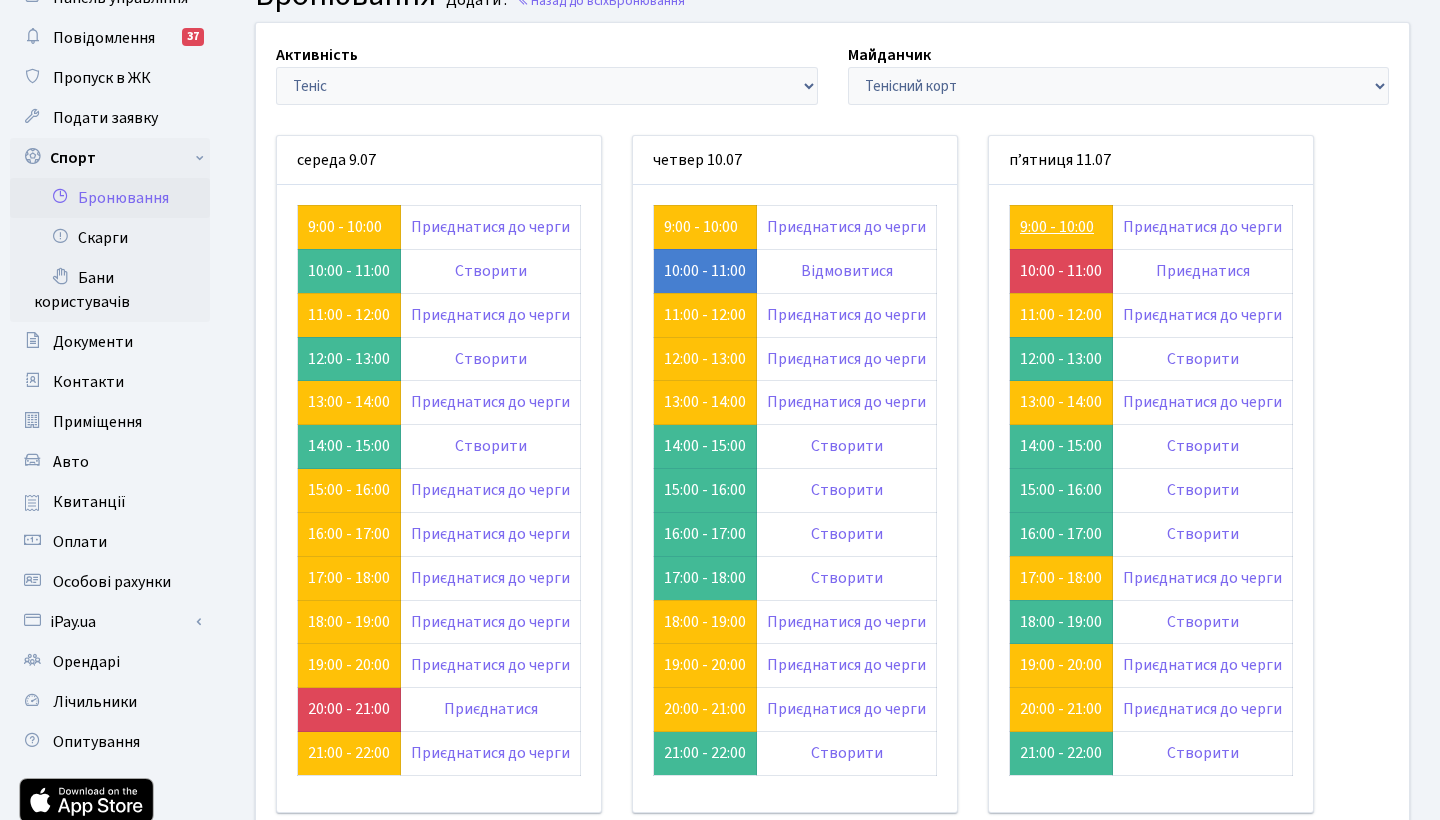 click on "9:00 - 10:00" at bounding box center (1057, 227) 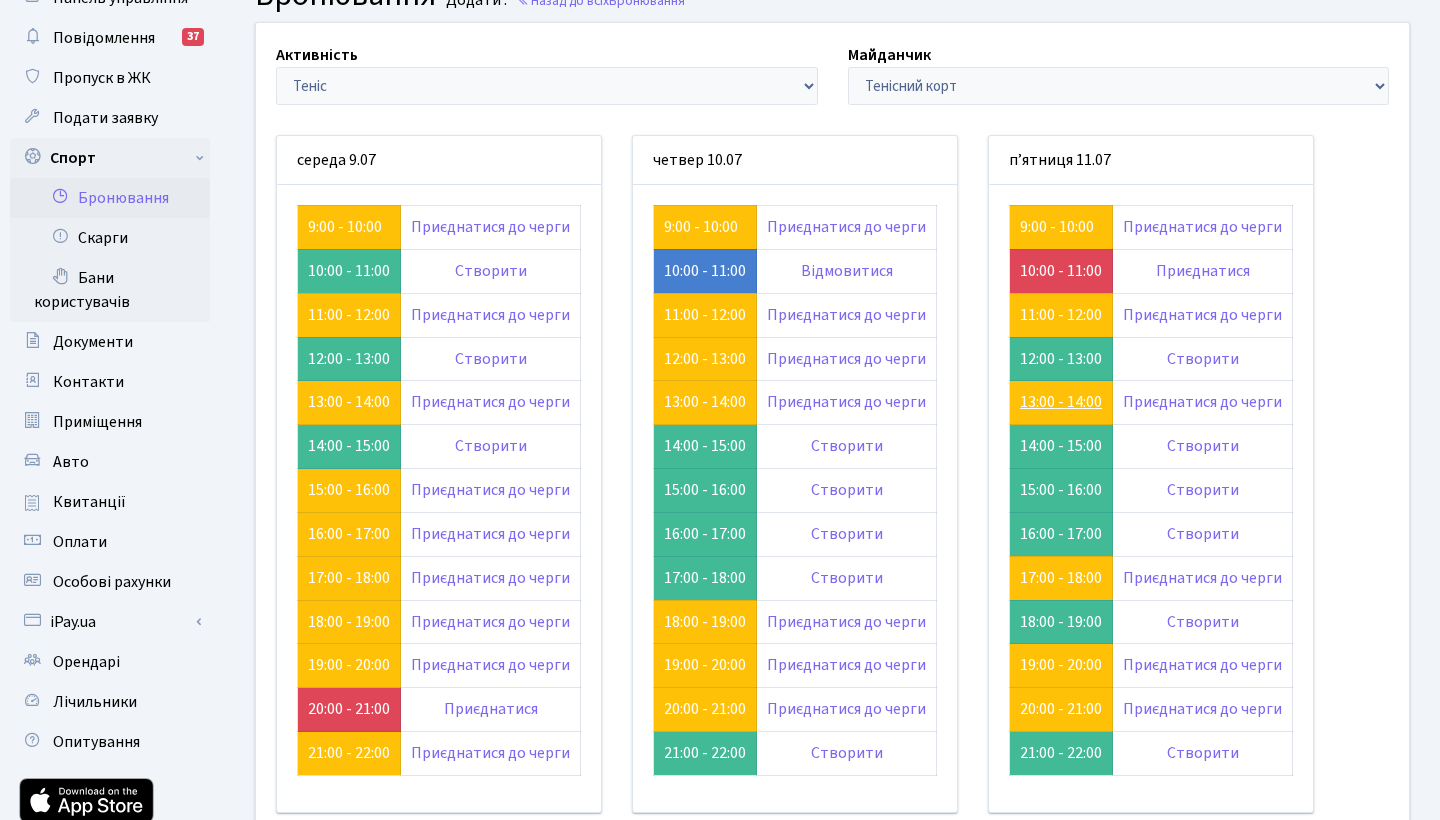 click on "13:00 - 14:00" at bounding box center (1061, 402) 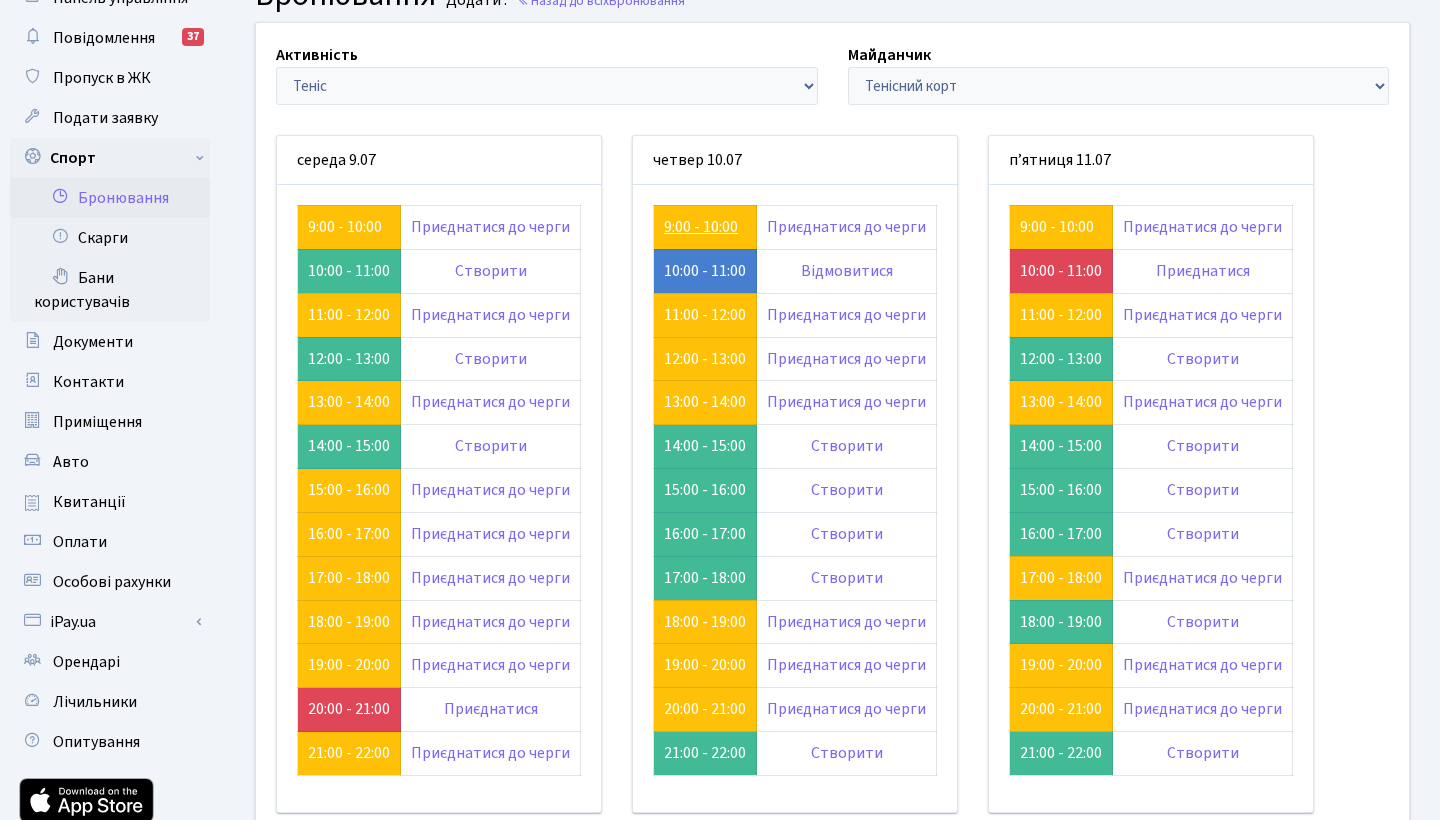 click on "9:00 - 10:00" at bounding box center [701, 227] 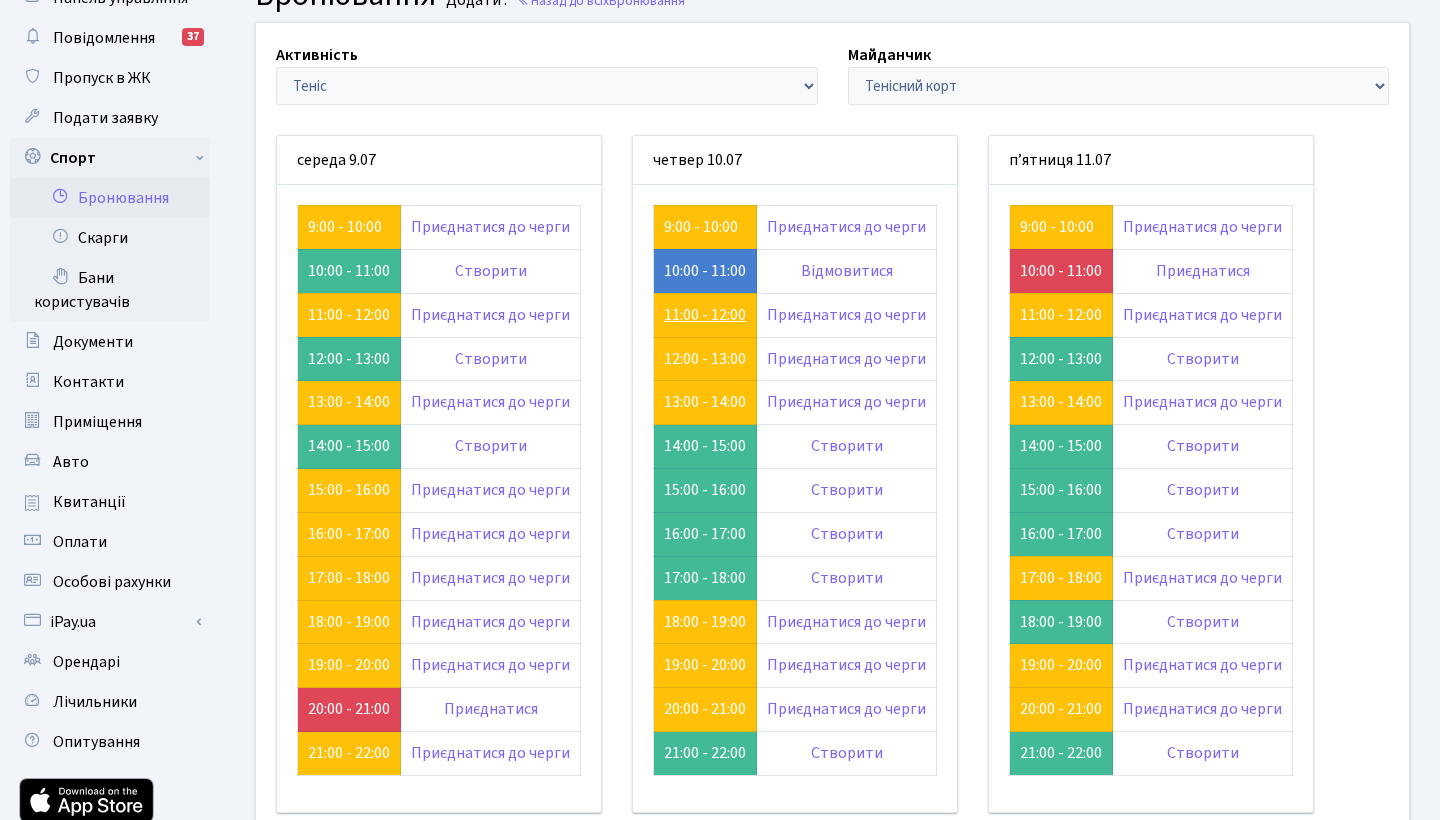 click on "11:00 - 12:00" at bounding box center [705, 315] 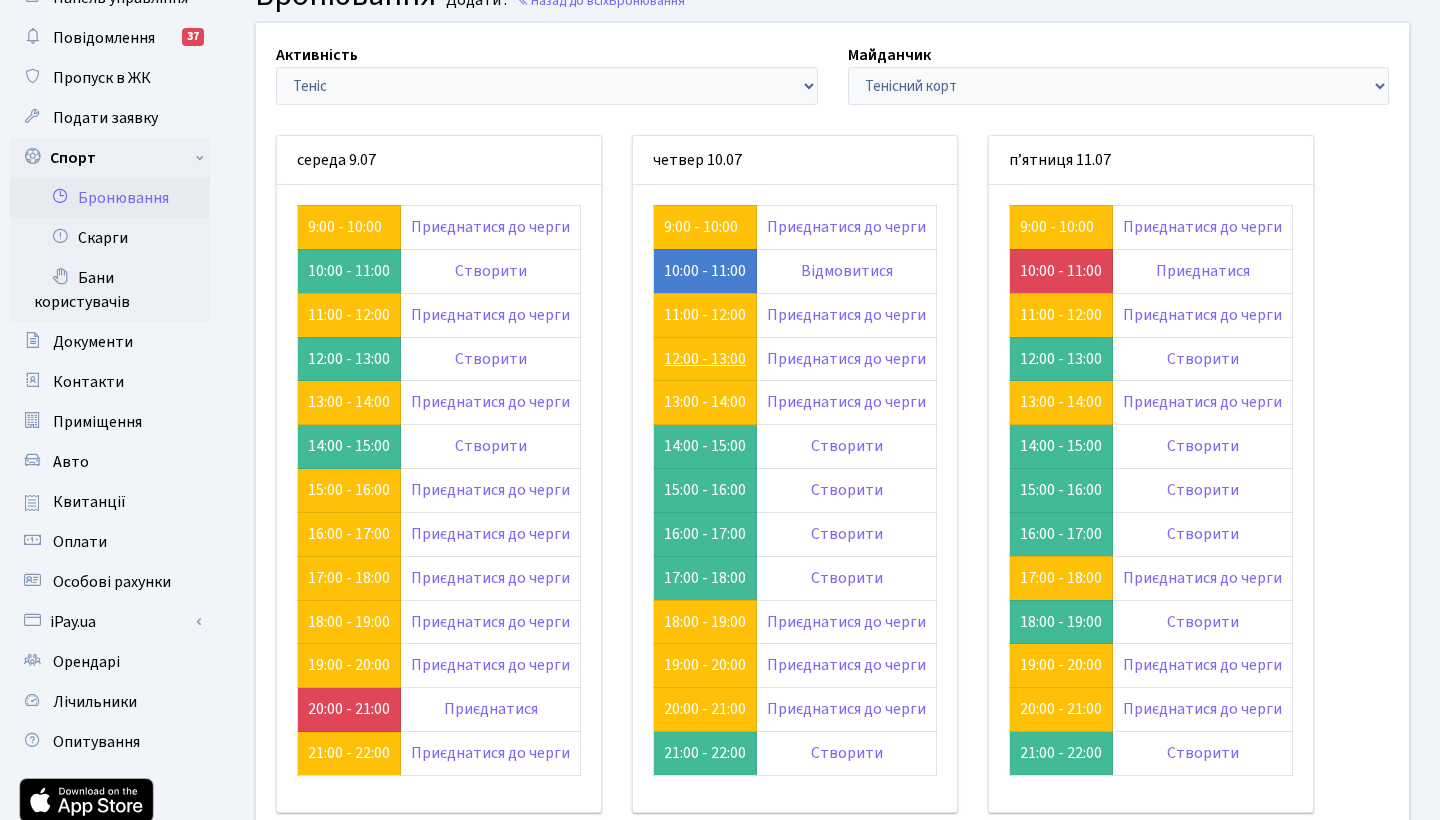 click on "12:00 - 13:00" at bounding box center [705, 359] 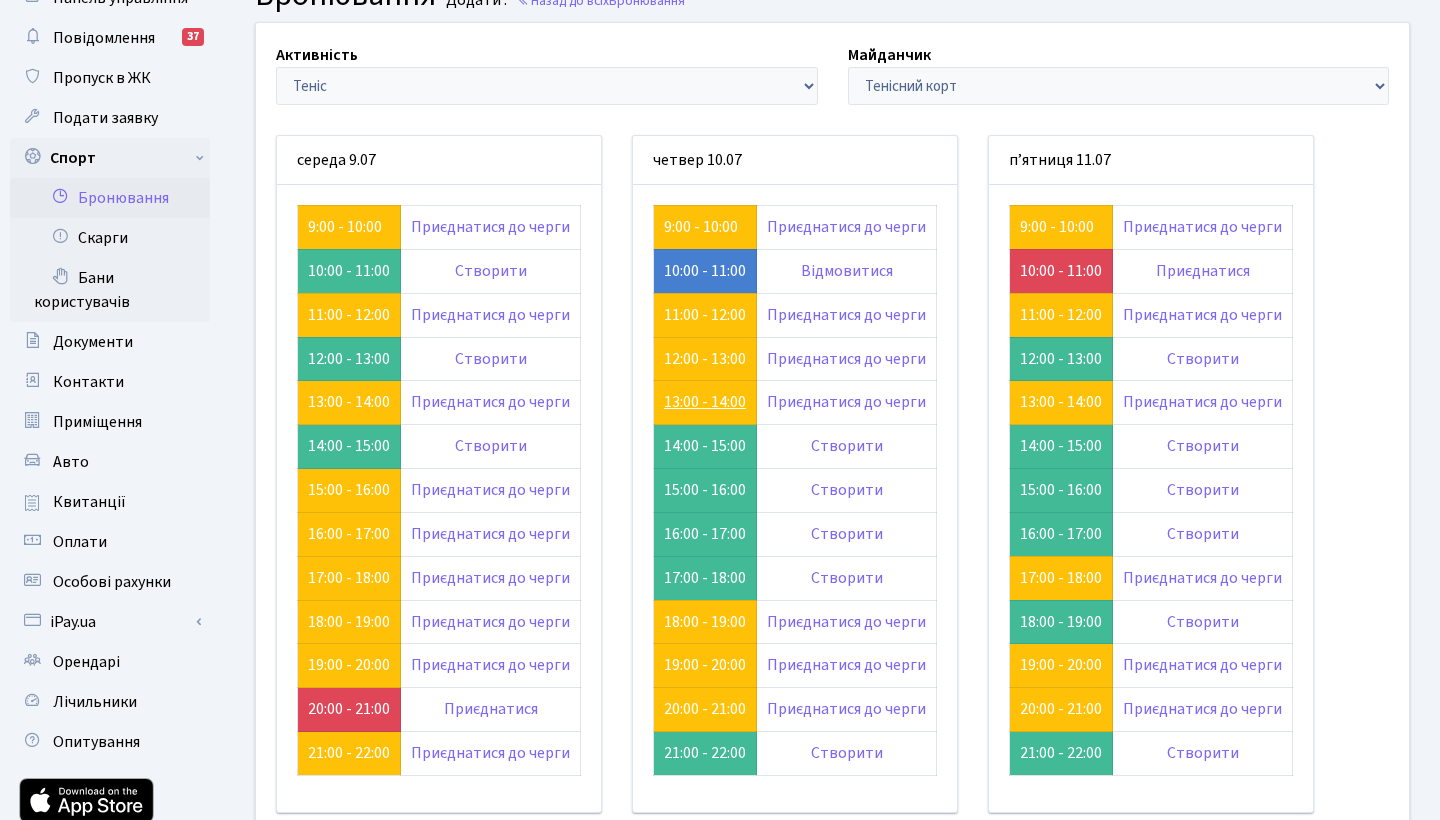 click on "13:00 - 14:00" at bounding box center [705, 402] 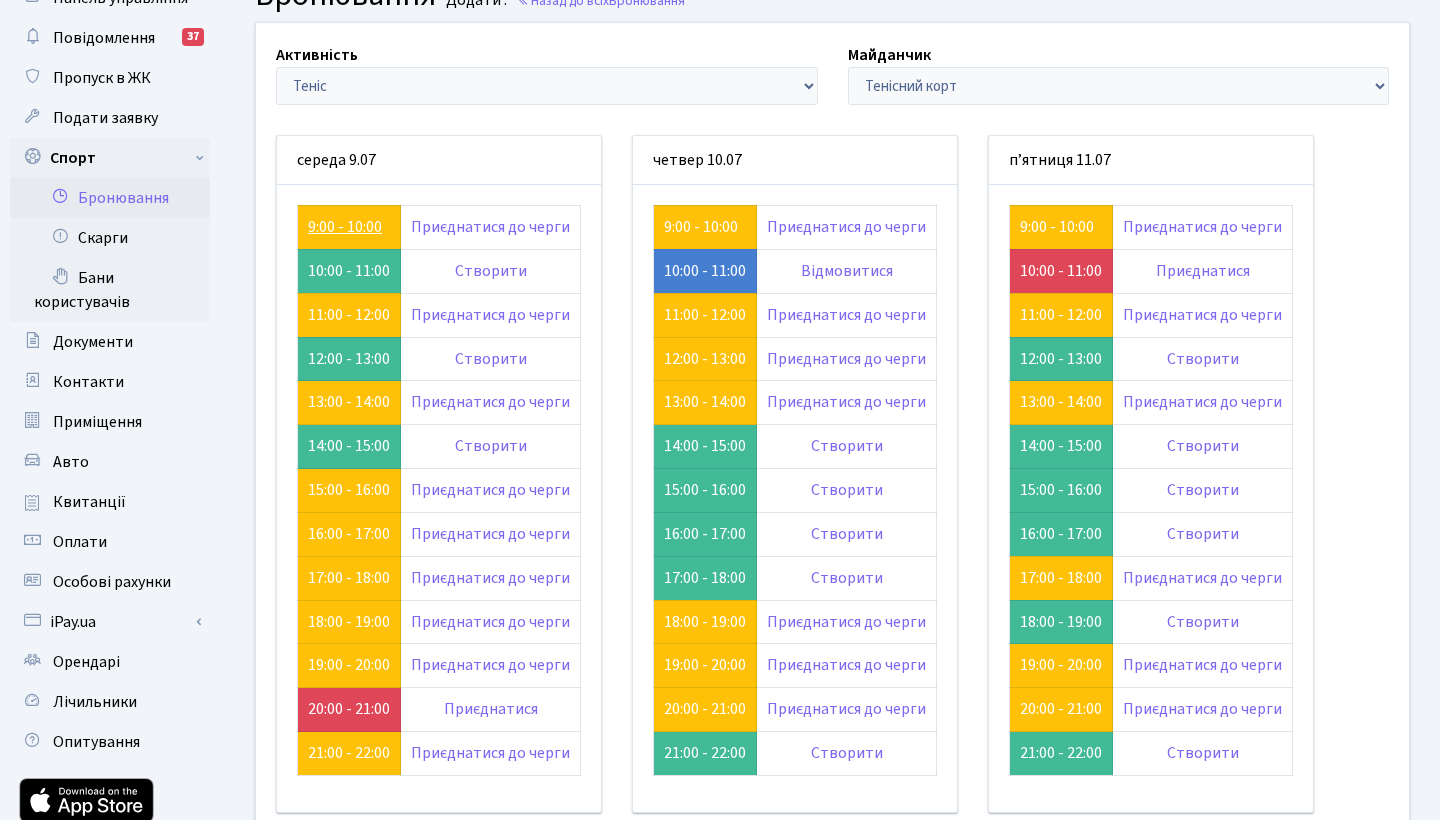 click on "9:00 - 10:00" at bounding box center [345, 227] 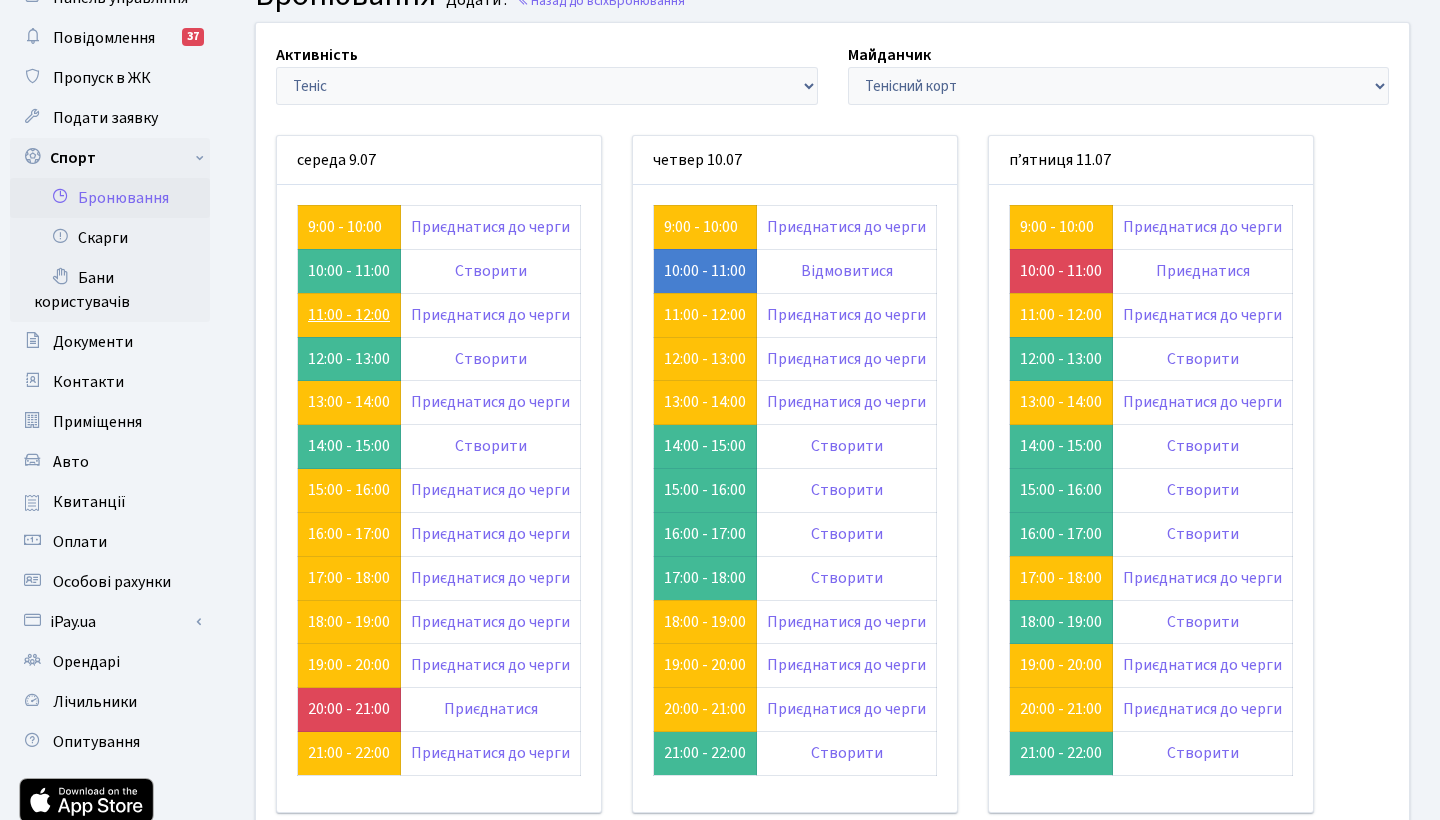 click on "11:00 - 12:00" at bounding box center (349, 315) 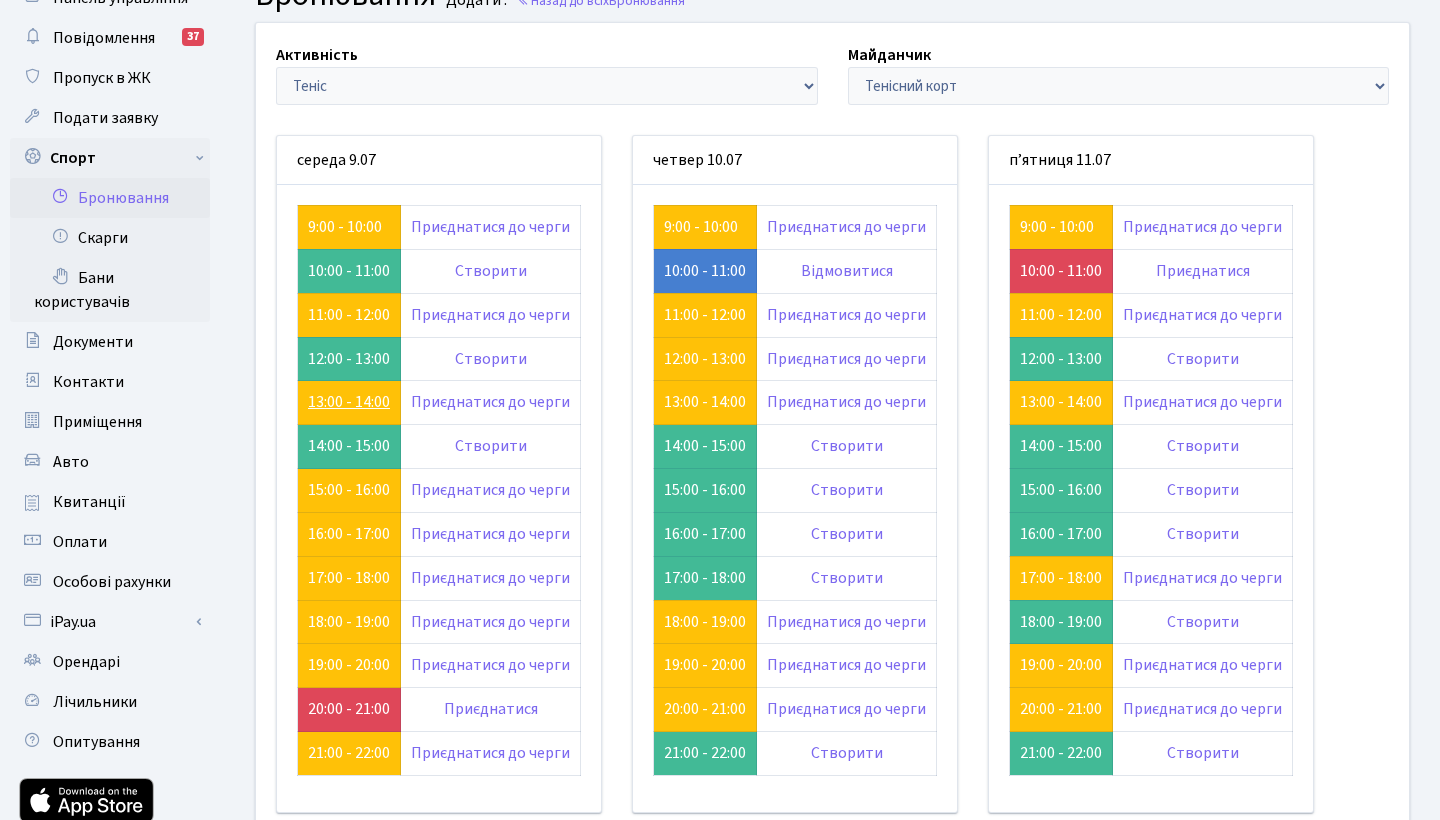 click on "13:00 - 14:00" at bounding box center [349, 402] 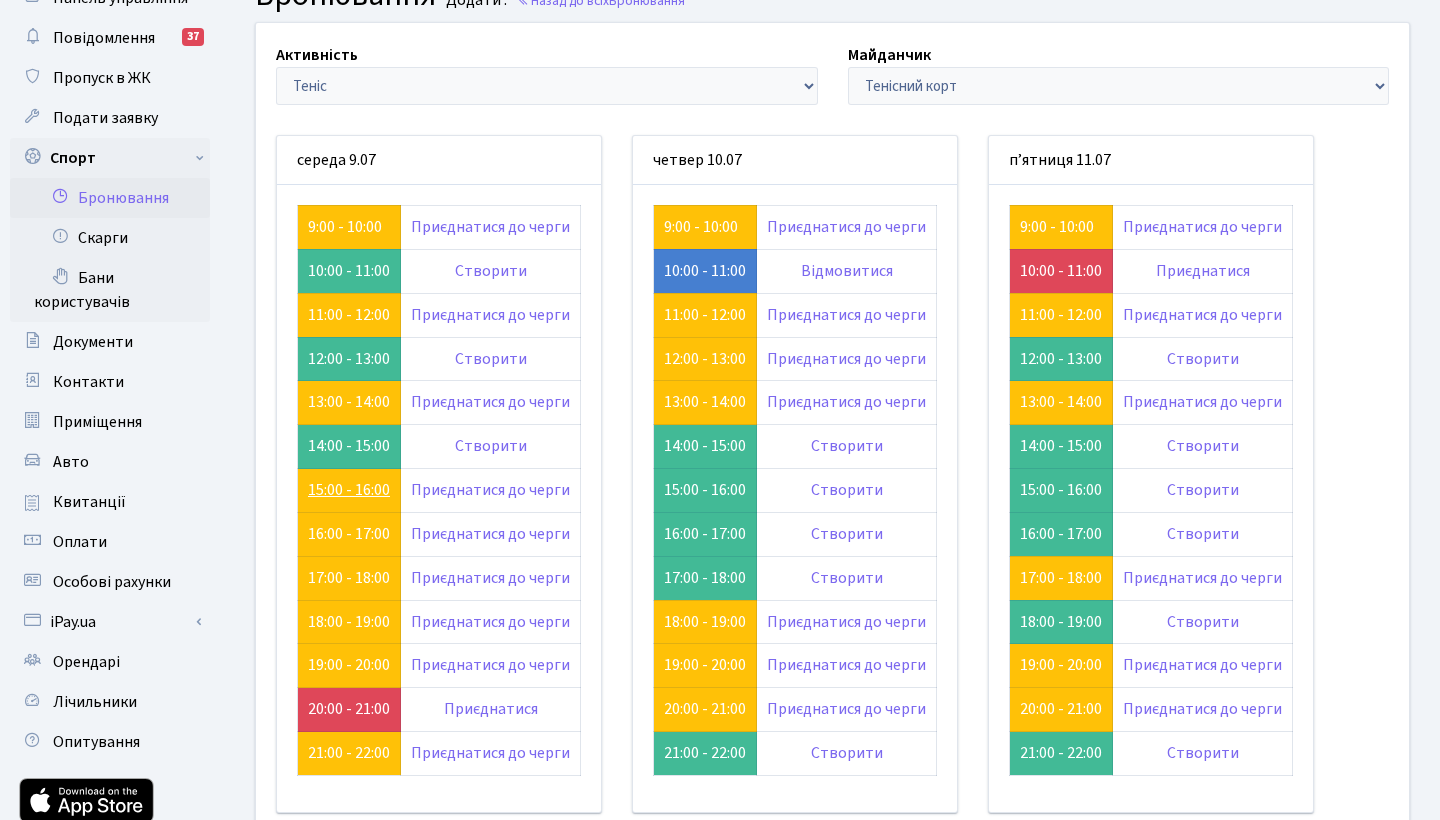 click on "15:00 - 16:00" at bounding box center (349, 490) 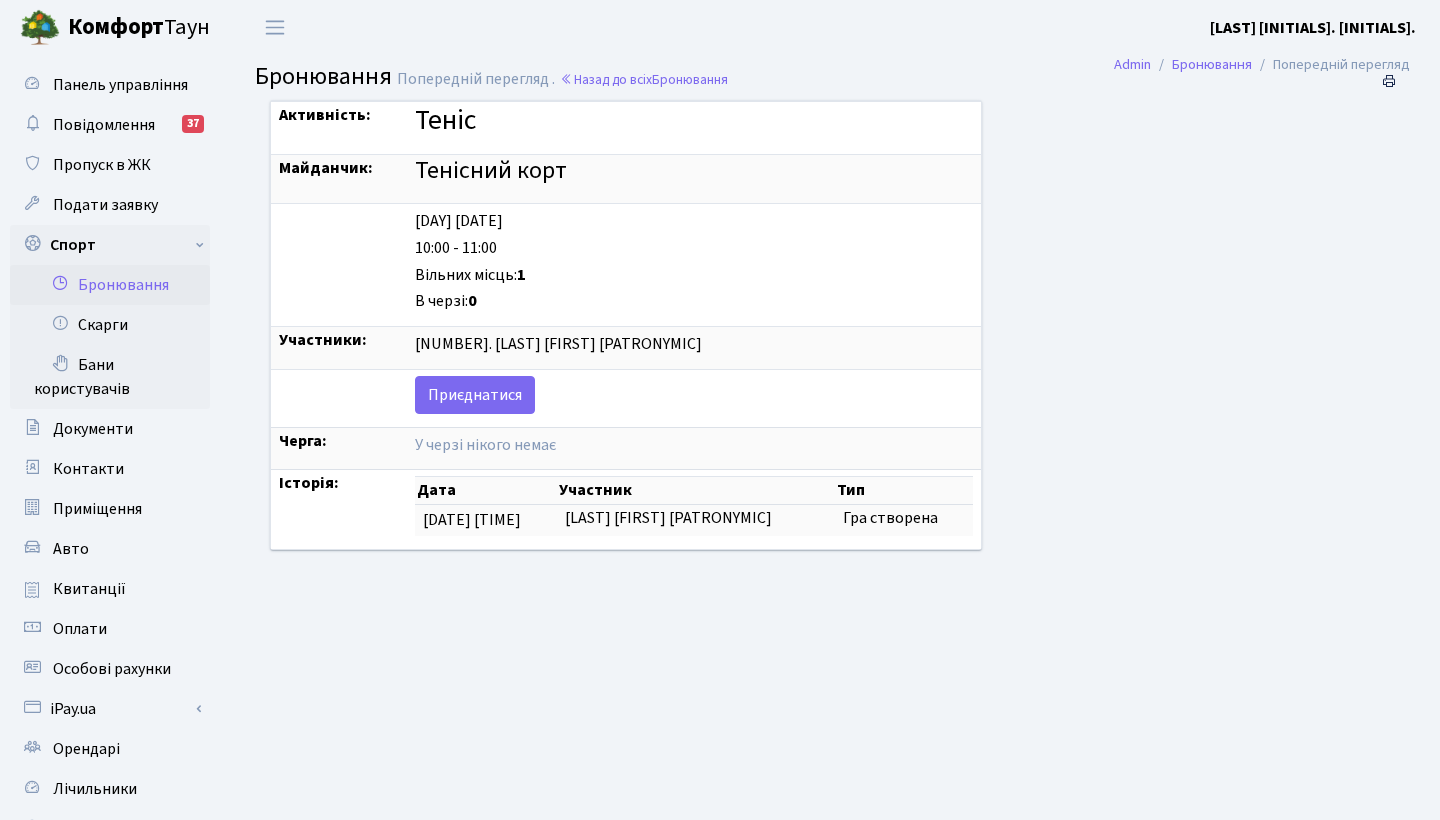 scroll, scrollTop: 0, scrollLeft: 0, axis: both 